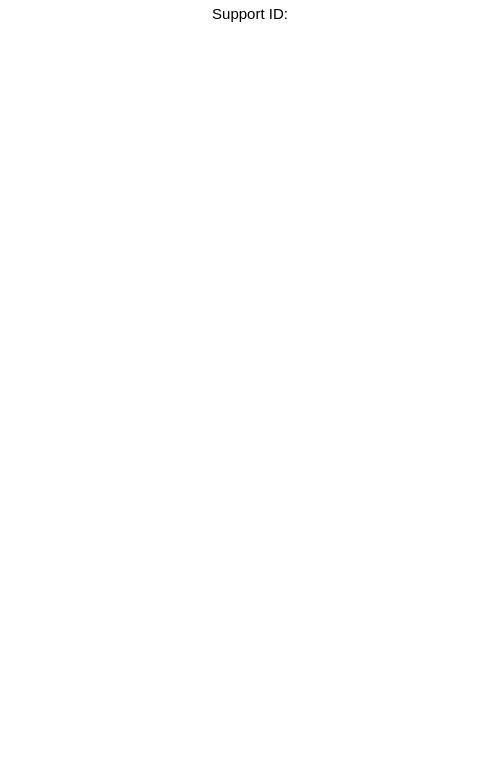 scroll, scrollTop: 0, scrollLeft: 0, axis: both 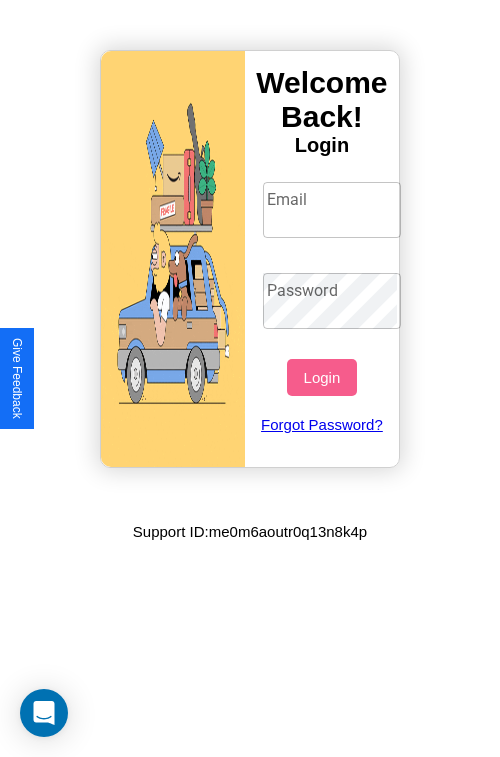 click on "Email" at bounding box center [332, 210] 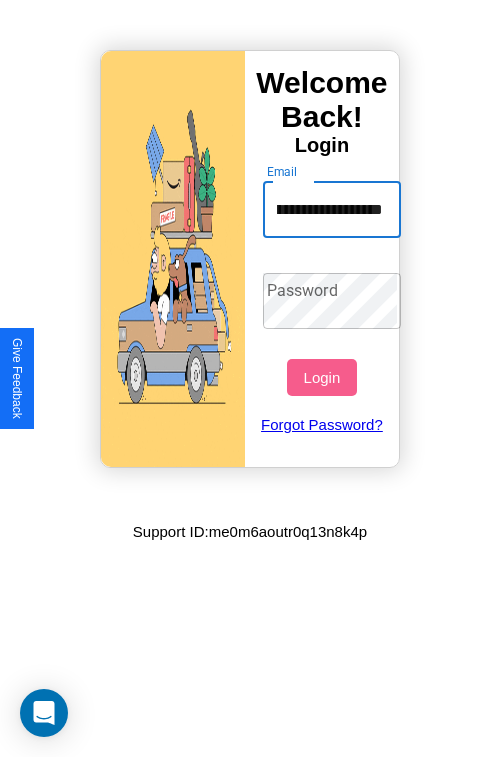 scroll, scrollTop: 0, scrollLeft: 59, axis: horizontal 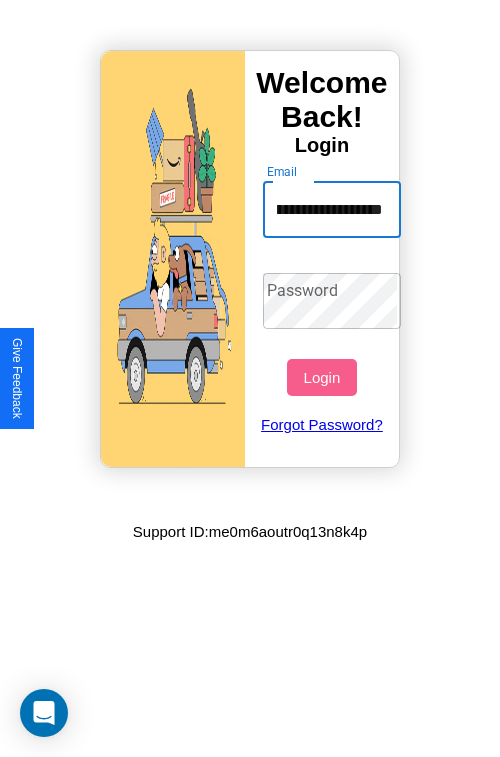 type on "**********" 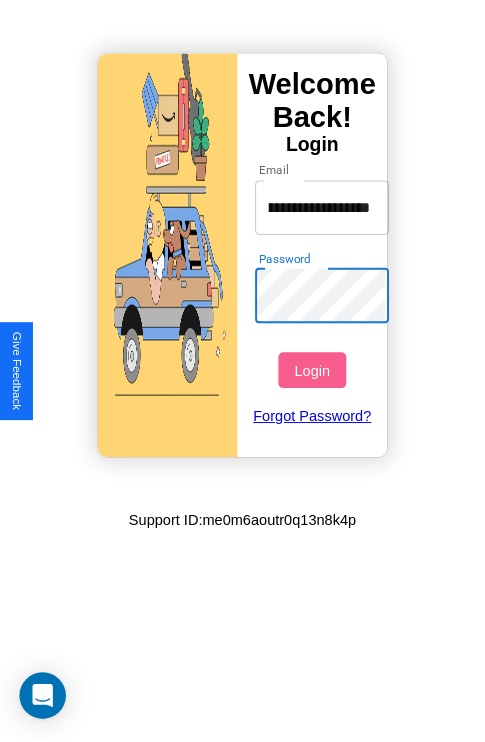 scroll, scrollTop: 0, scrollLeft: 0, axis: both 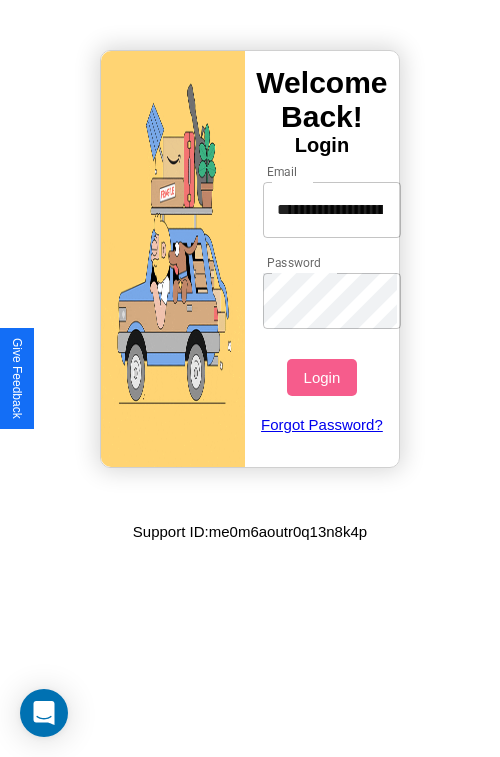 click on "Login" at bounding box center [321, 377] 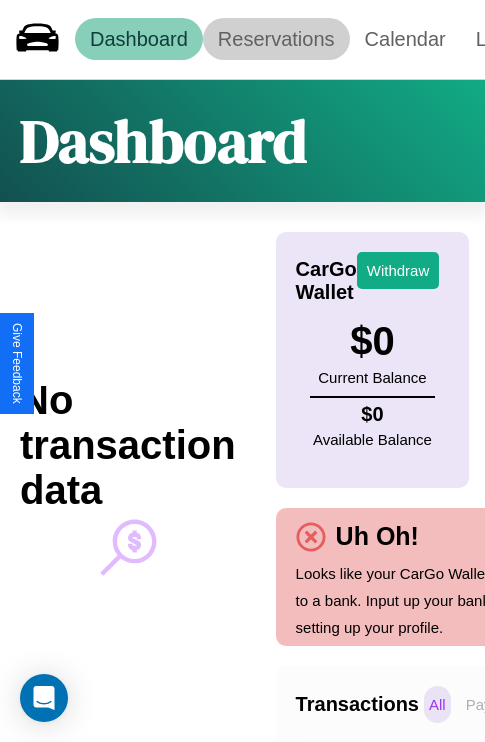 click on "Reservations" at bounding box center (276, 39) 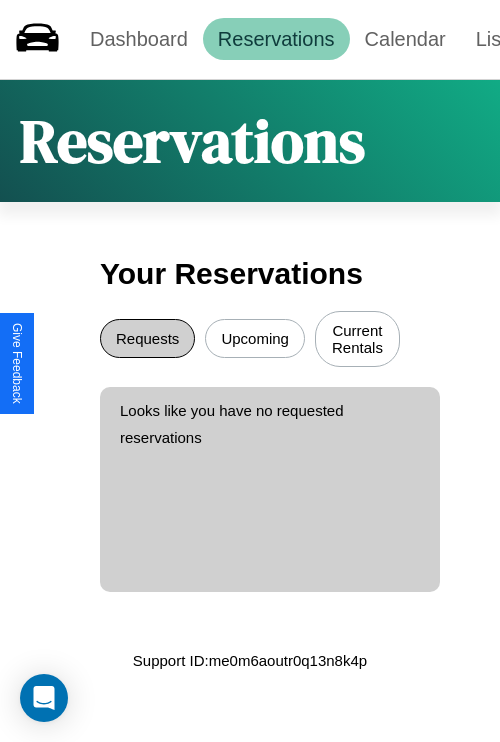 click on "Requests" at bounding box center (147, 338) 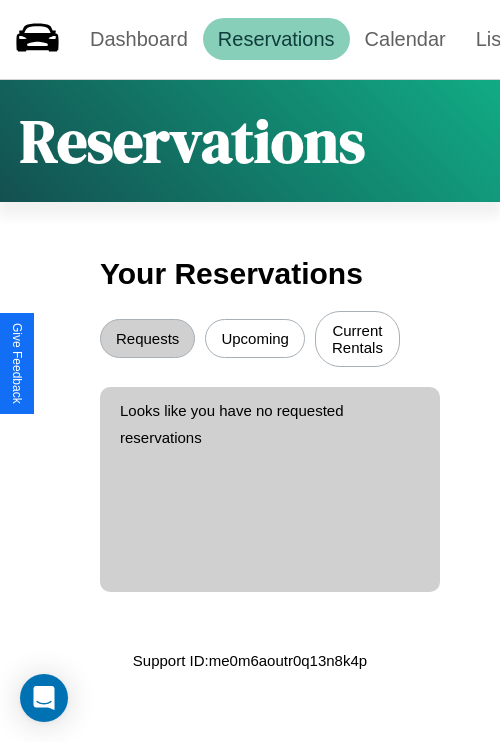 click on "Upcoming" at bounding box center (255, 338) 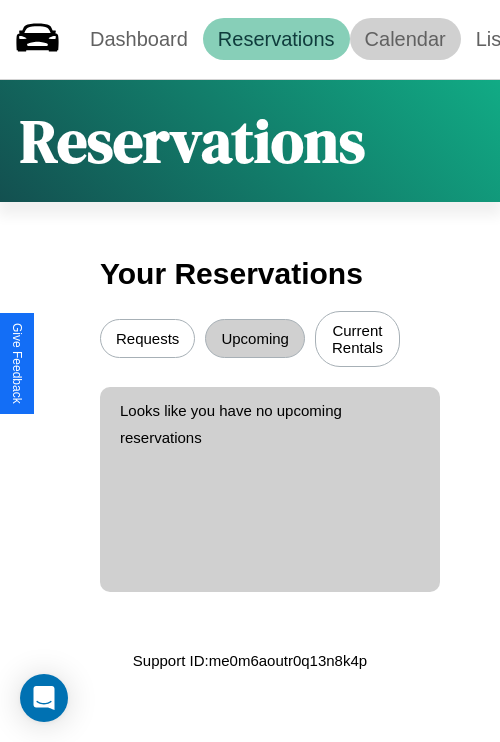 click on "Calendar" at bounding box center [405, 39] 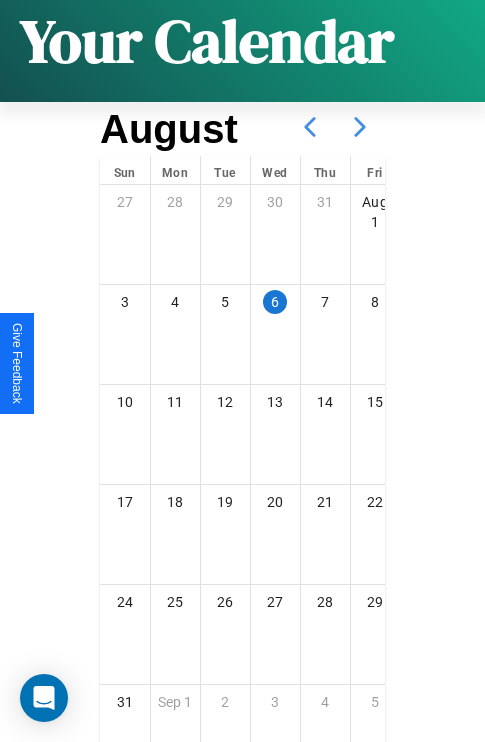 scroll, scrollTop: 242, scrollLeft: 0, axis: vertical 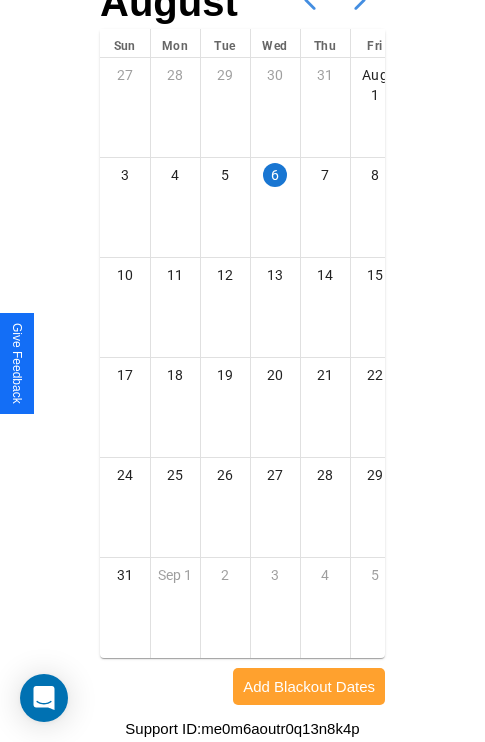 click on "Add Blackout Dates" at bounding box center [309, 686] 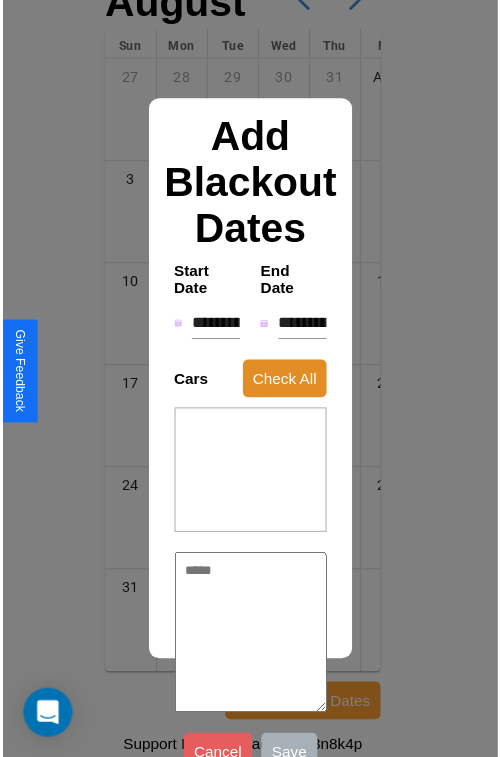 scroll, scrollTop: 227, scrollLeft: 0, axis: vertical 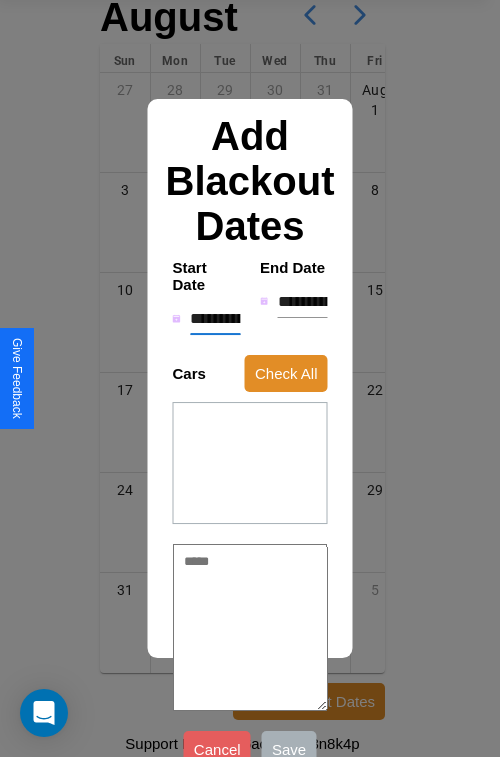 click on "**********" at bounding box center [215, 319] 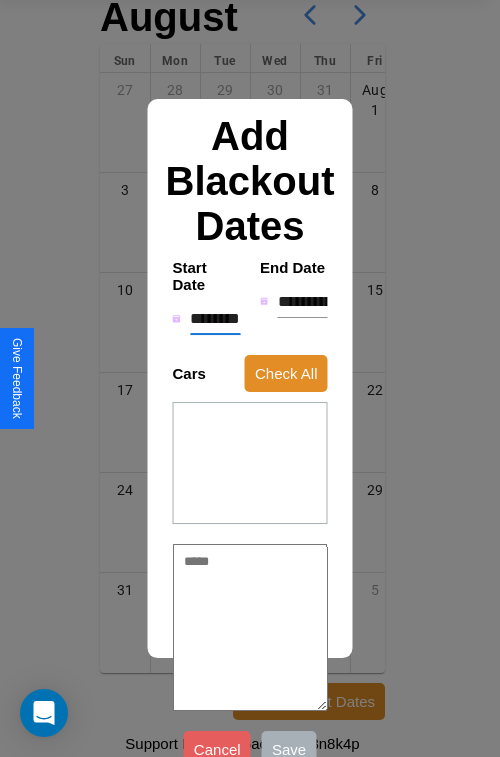 type on "*" 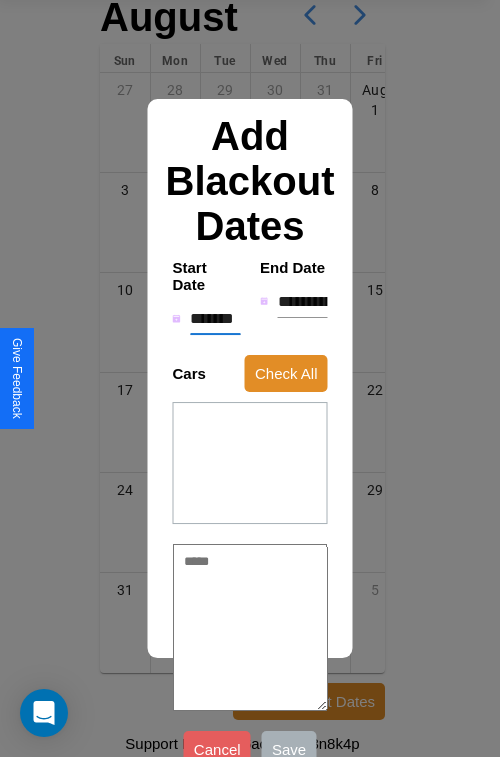 type on "*" 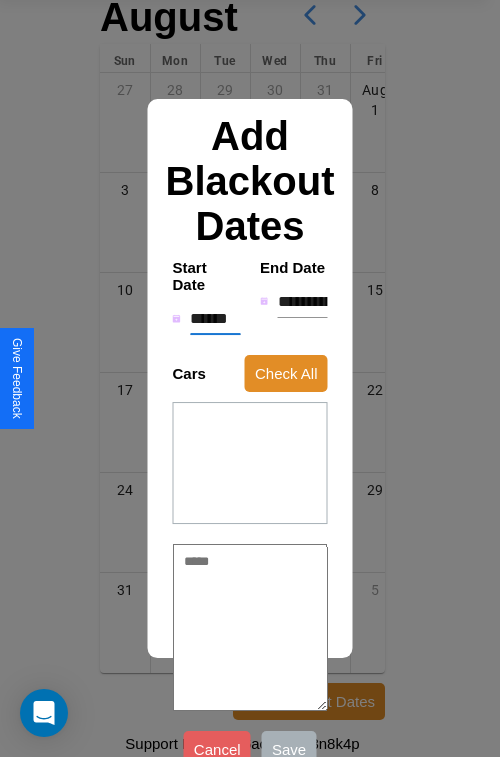 type on "*" 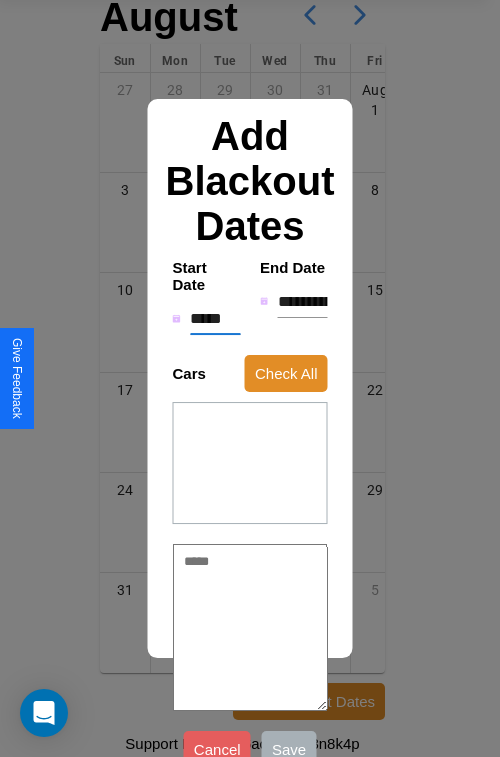 type on "*" 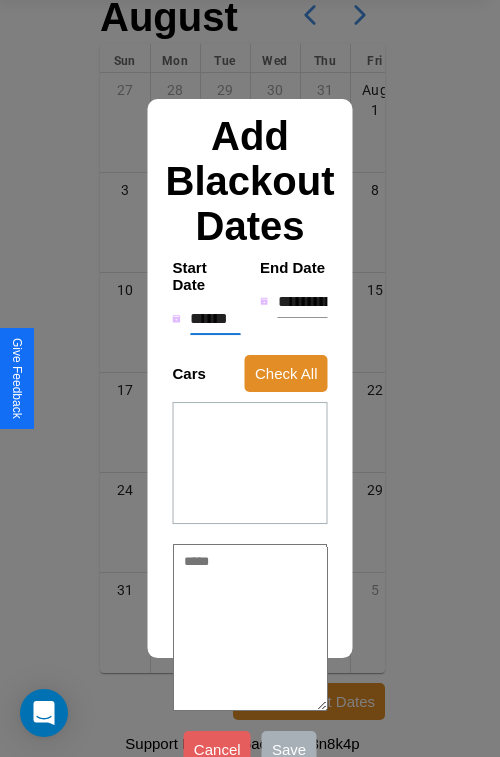 type on "*" 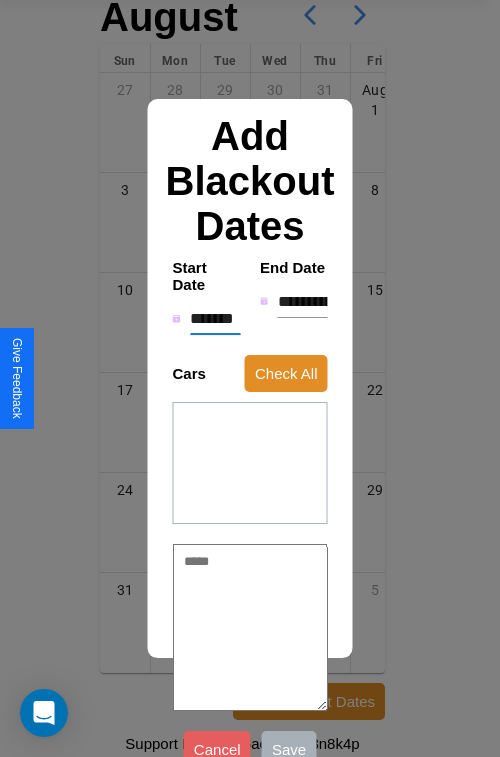 type on "*" 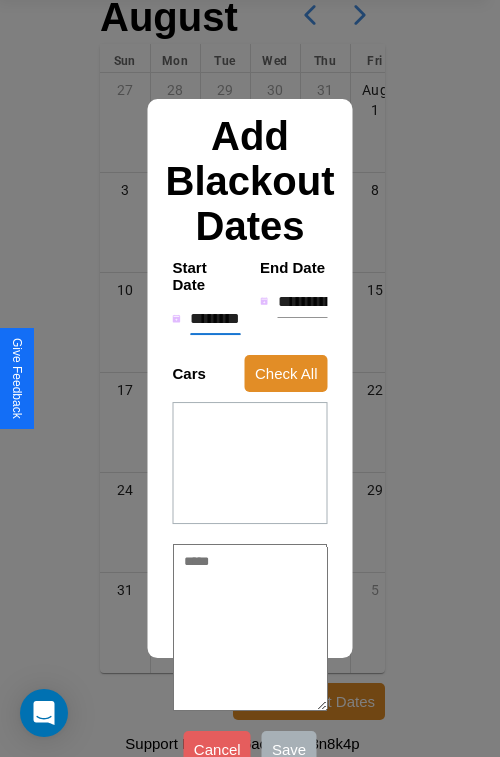 type on "*" 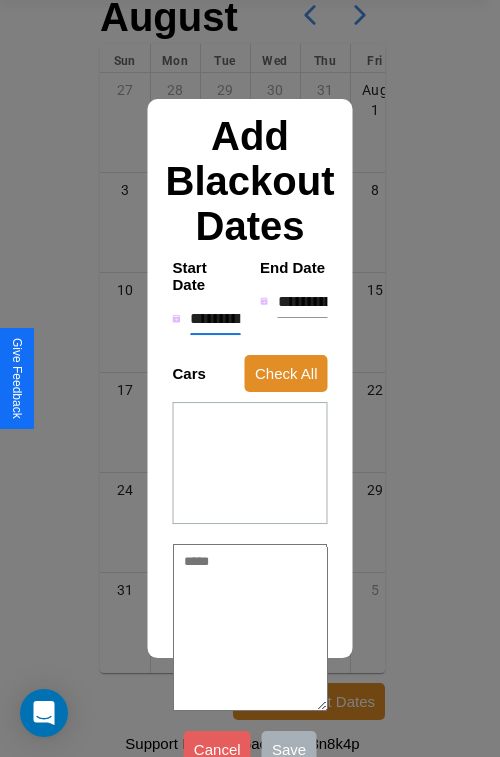 type on "*" 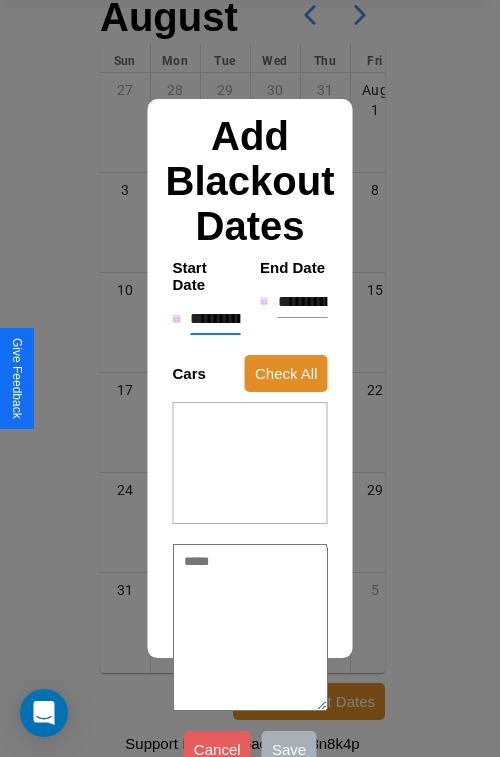 type on "*" 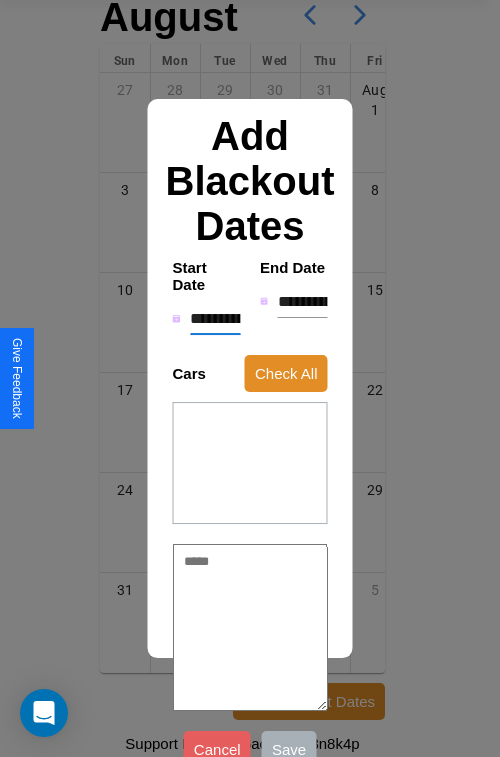 type on "*" 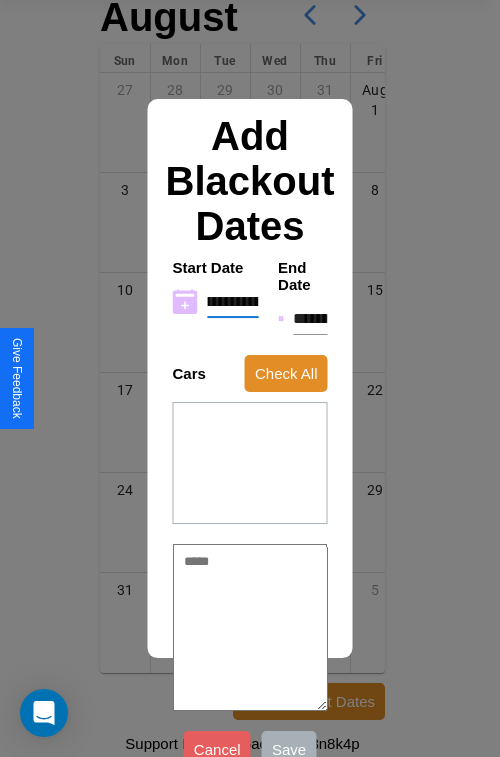 type on "**********" 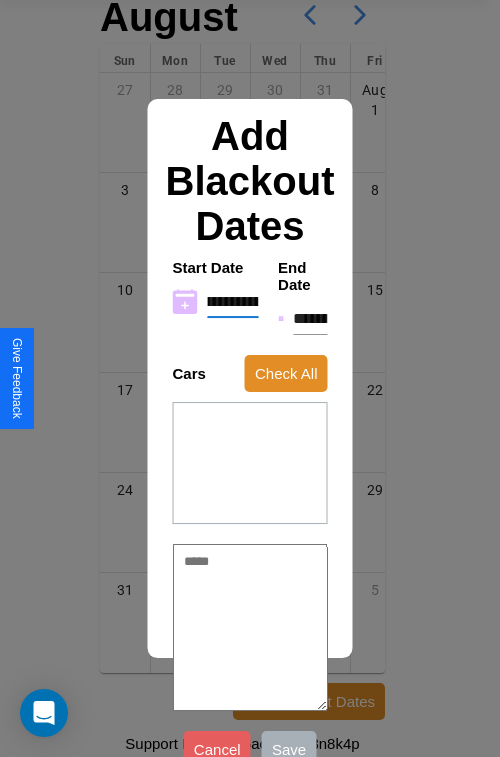 type on "*" 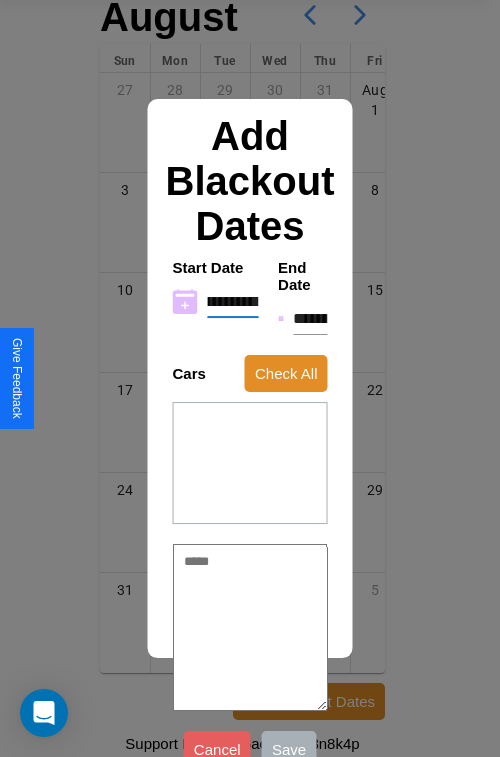 type on "**********" 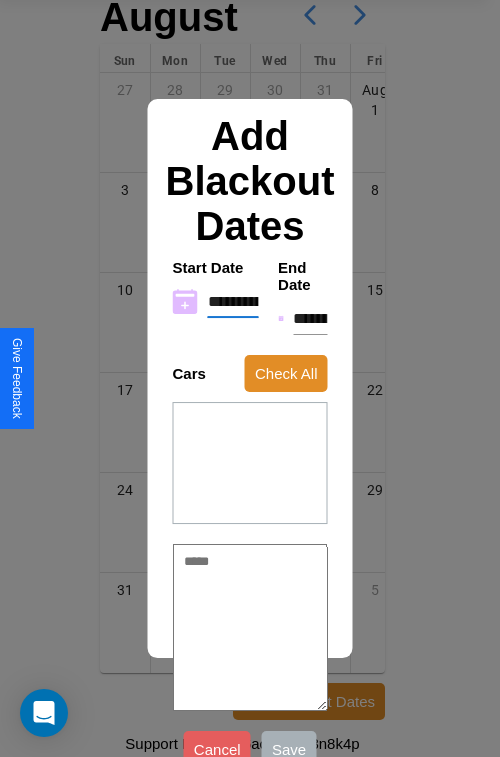 click on "**********" at bounding box center [310, 319] 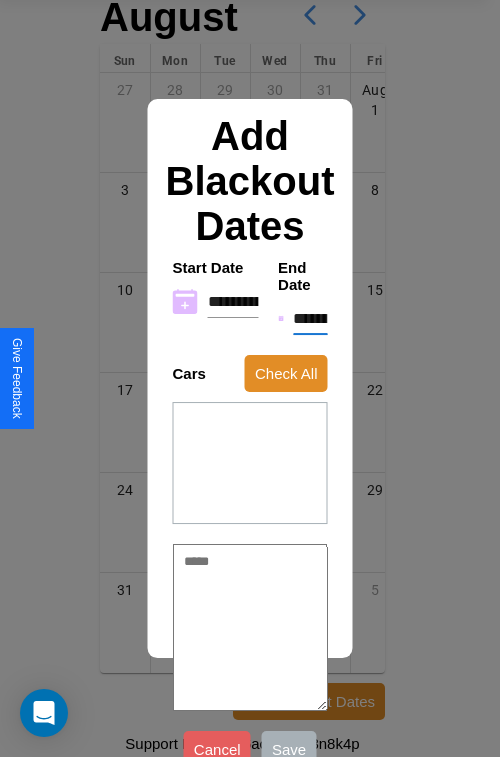 type on "********" 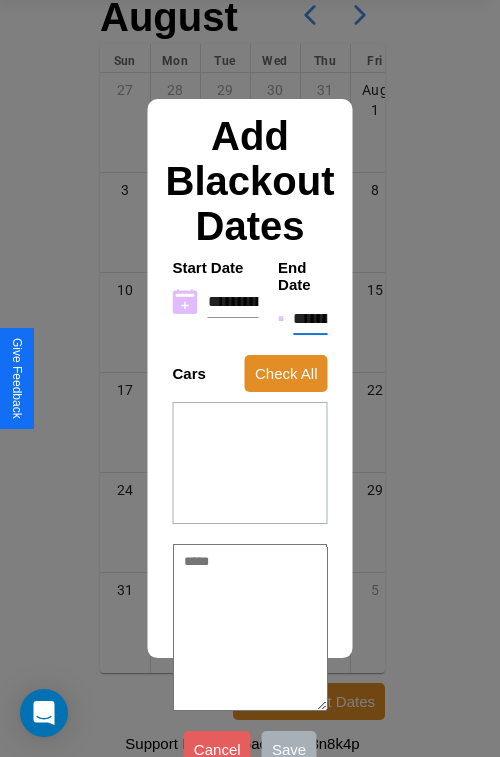 type on "*" 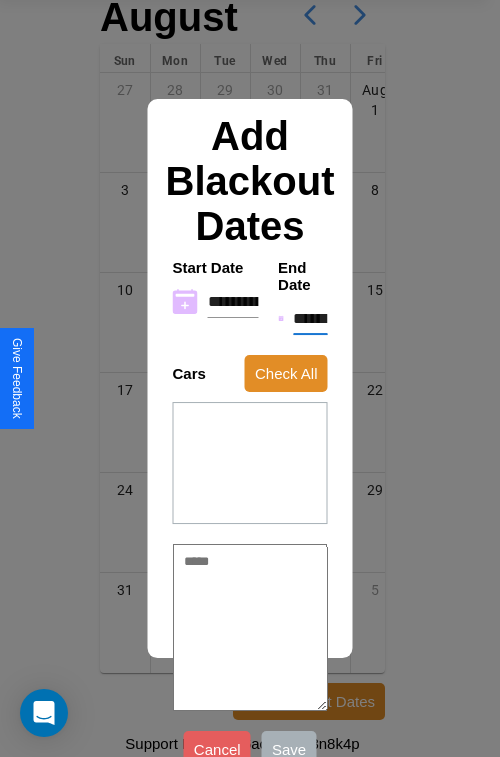 type on "*" 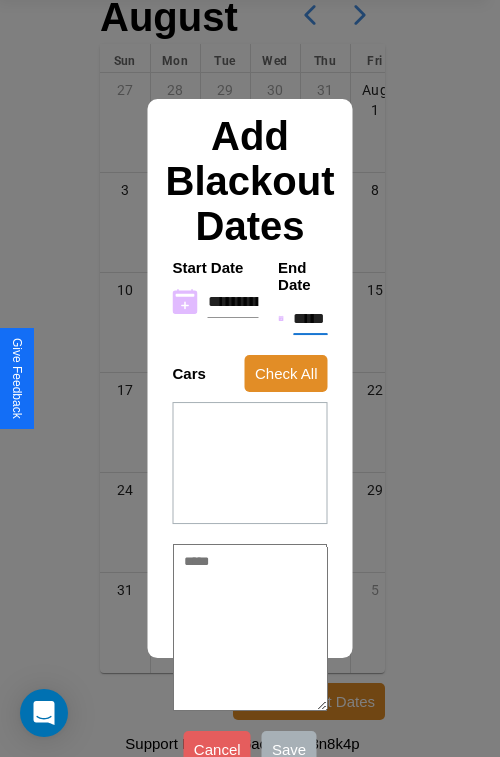 type on "*" 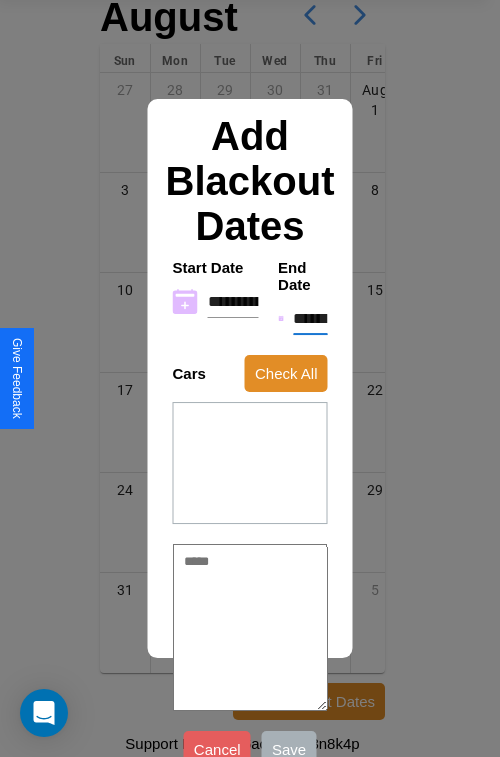type on "*" 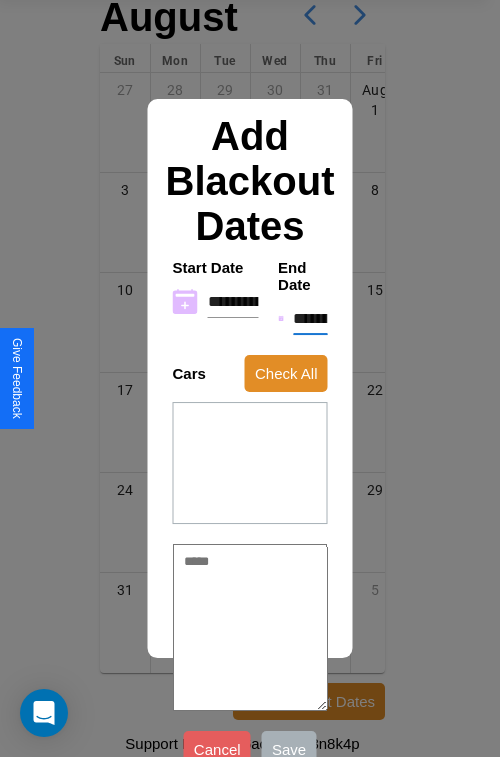 type on "*" 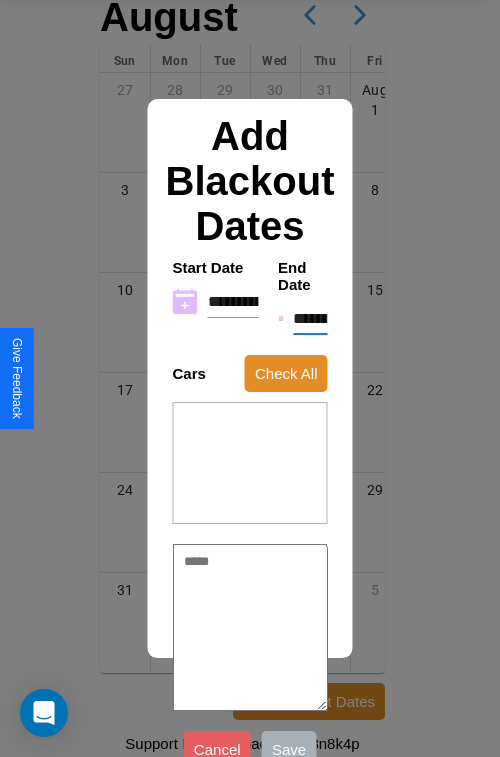 type on "*" 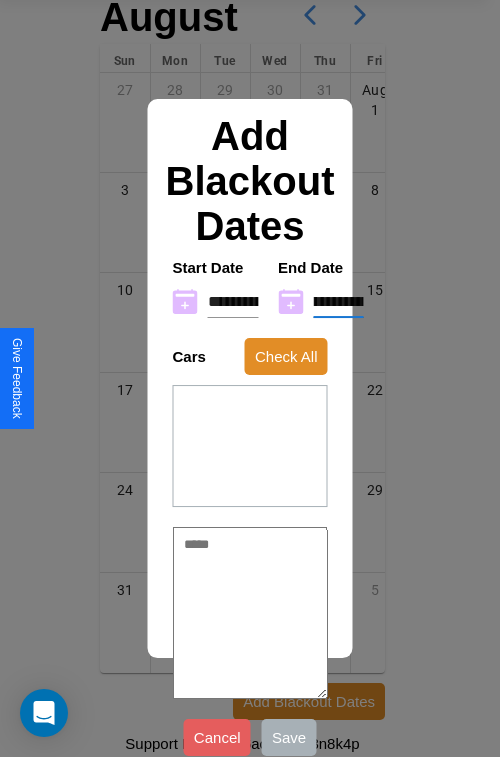 type on "**********" 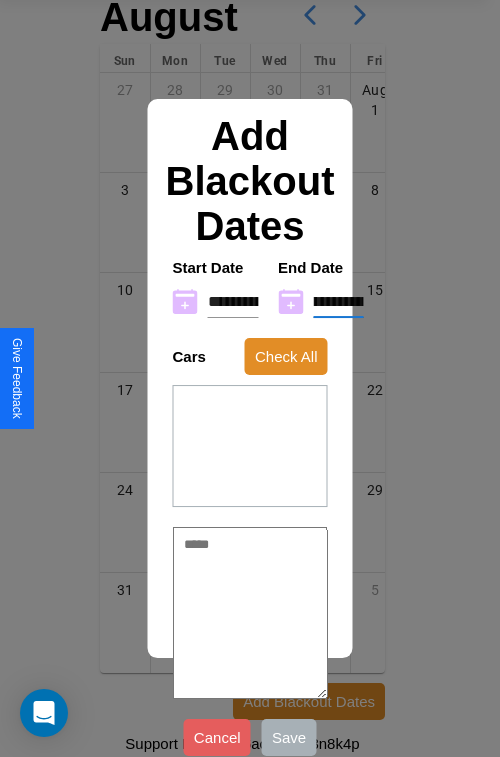 type on "*" 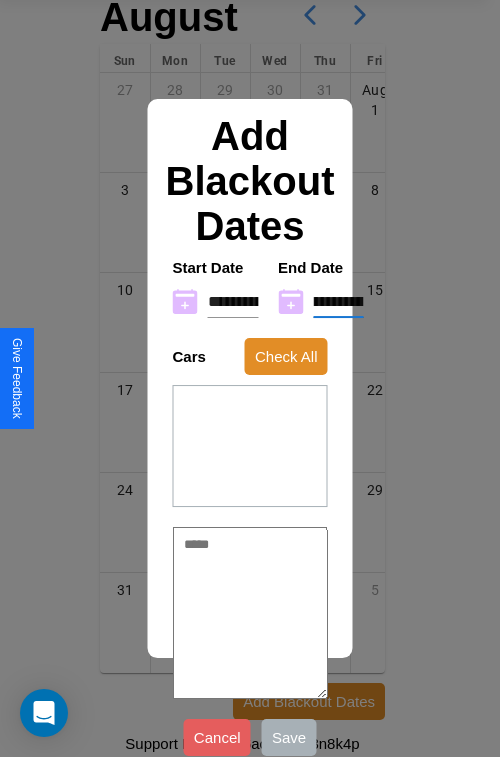 type on "**********" 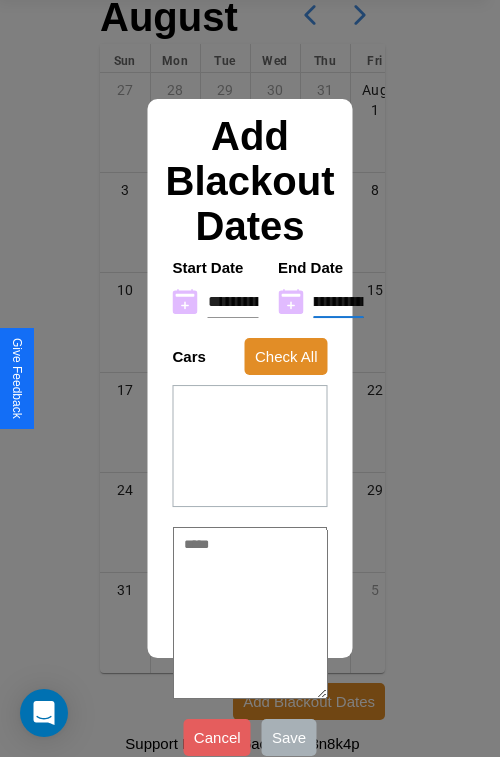 type on "*" 